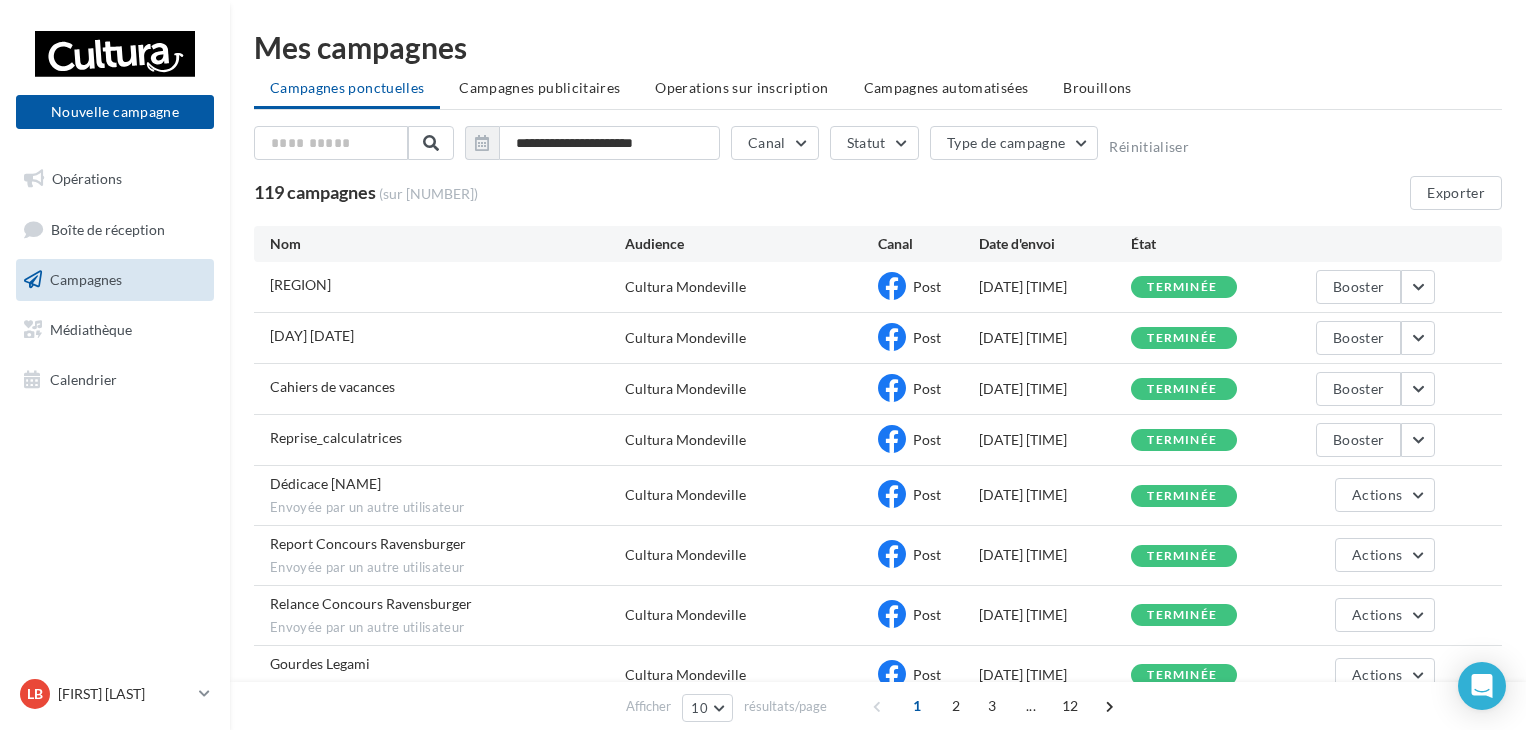 scroll, scrollTop: 72, scrollLeft: 0, axis: vertical 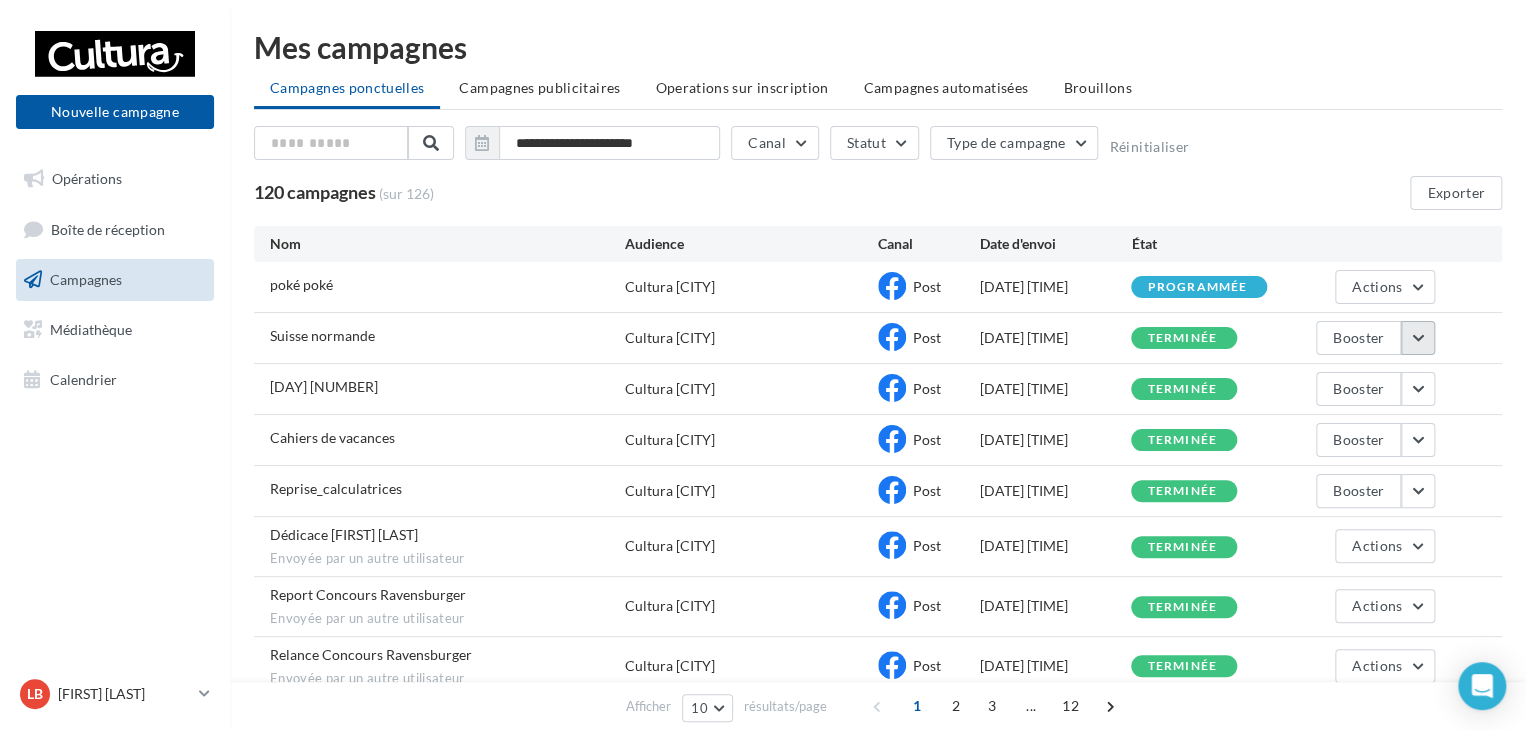 click at bounding box center (1418, 338) 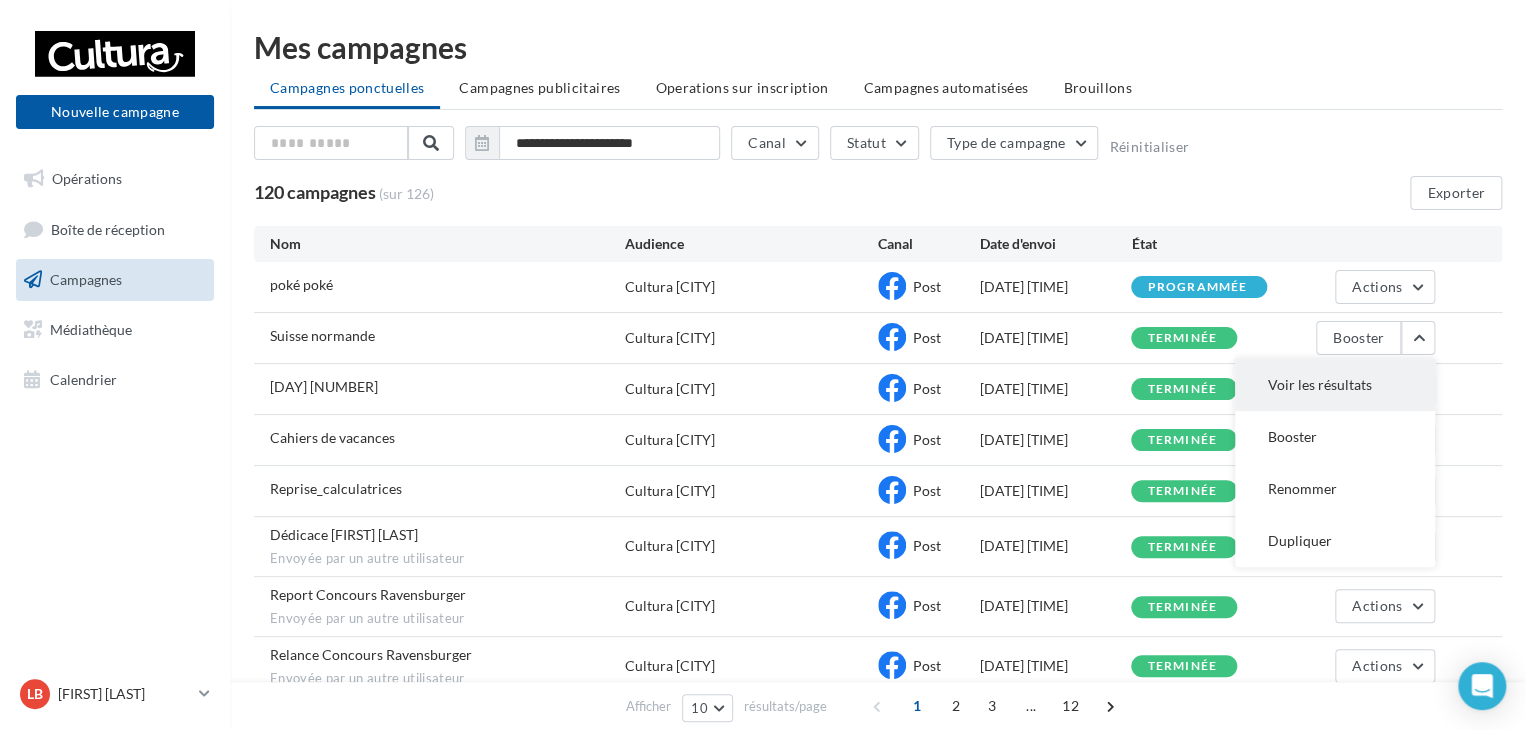 click on "Voir les résultats" at bounding box center [1335, 385] 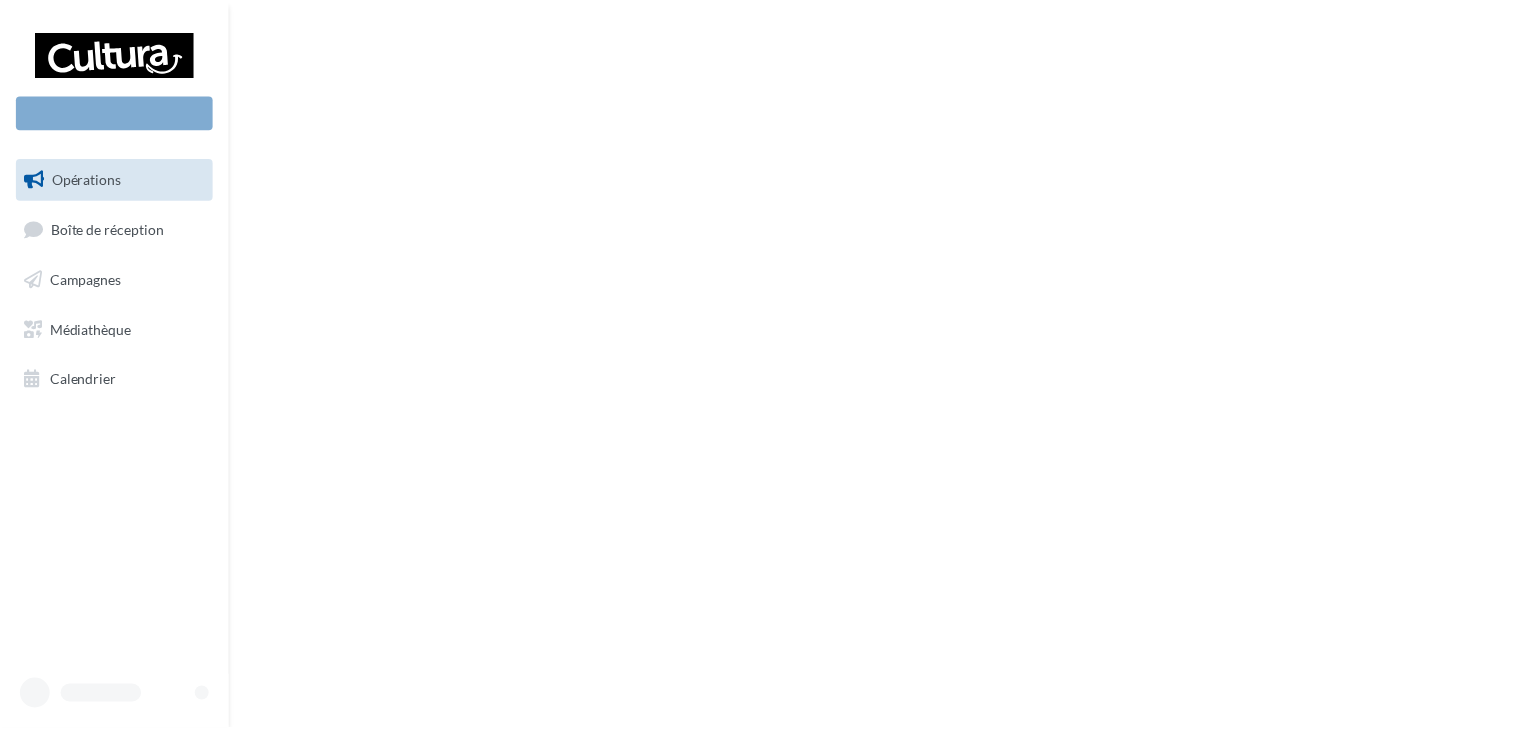 scroll, scrollTop: 0, scrollLeft: 0, axis: both 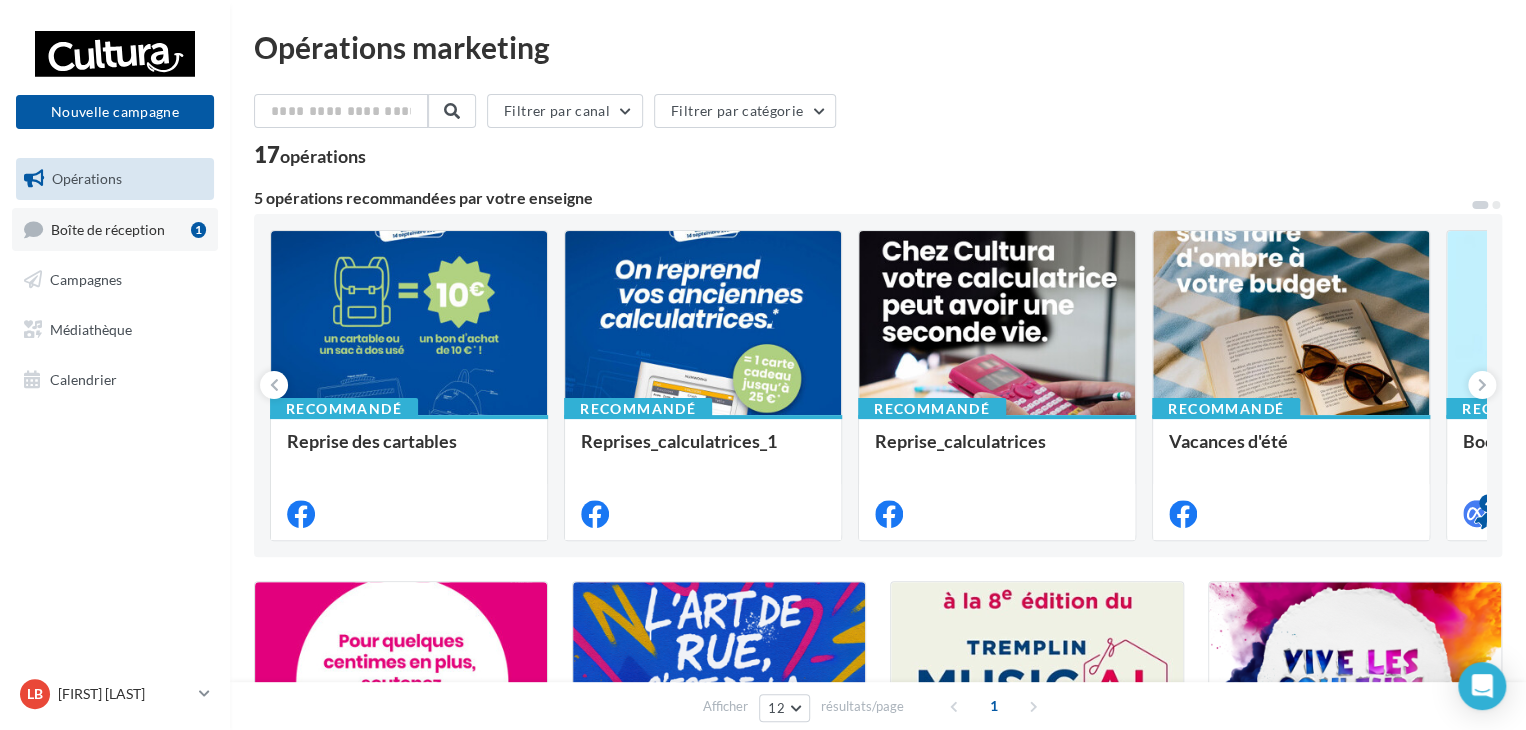 click on "Boîte de réception
1" at bounding box center [115, 229] 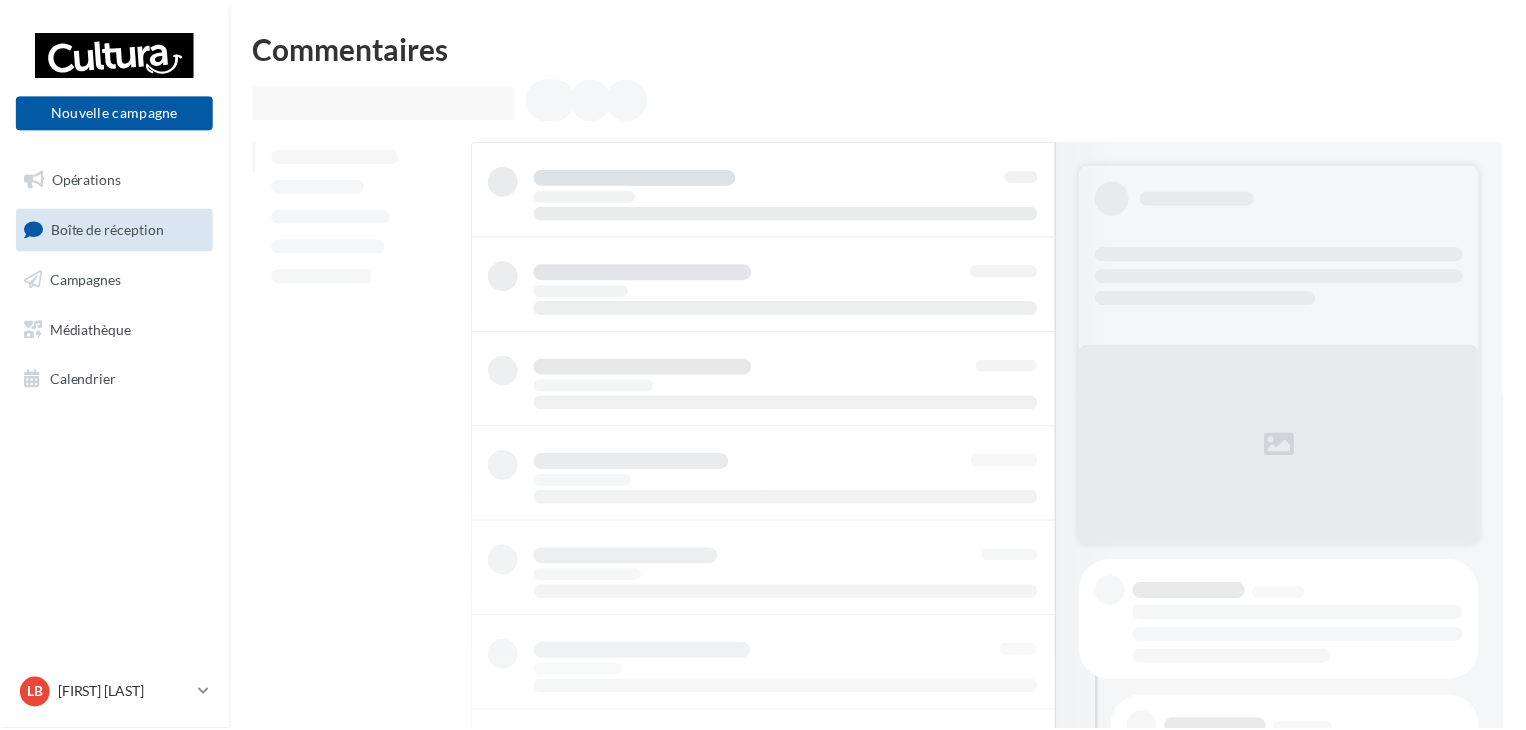 scroll, scrollTop: 0, scrollLeft: 0, axis: both 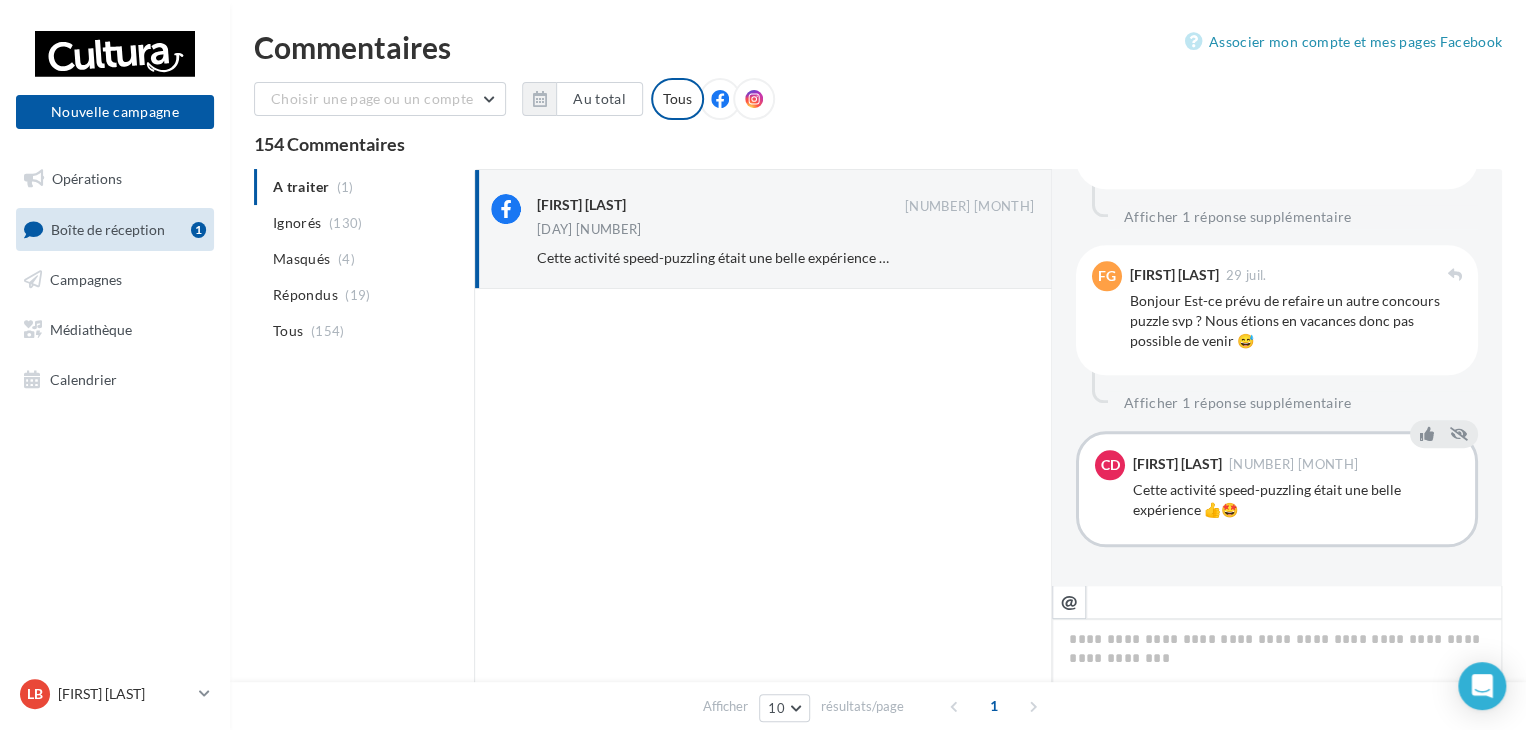 drag, startPoint x: 1423, startPoint y: 434, endPoint x: 1248, endPoint y: 500, distance: 187.03209 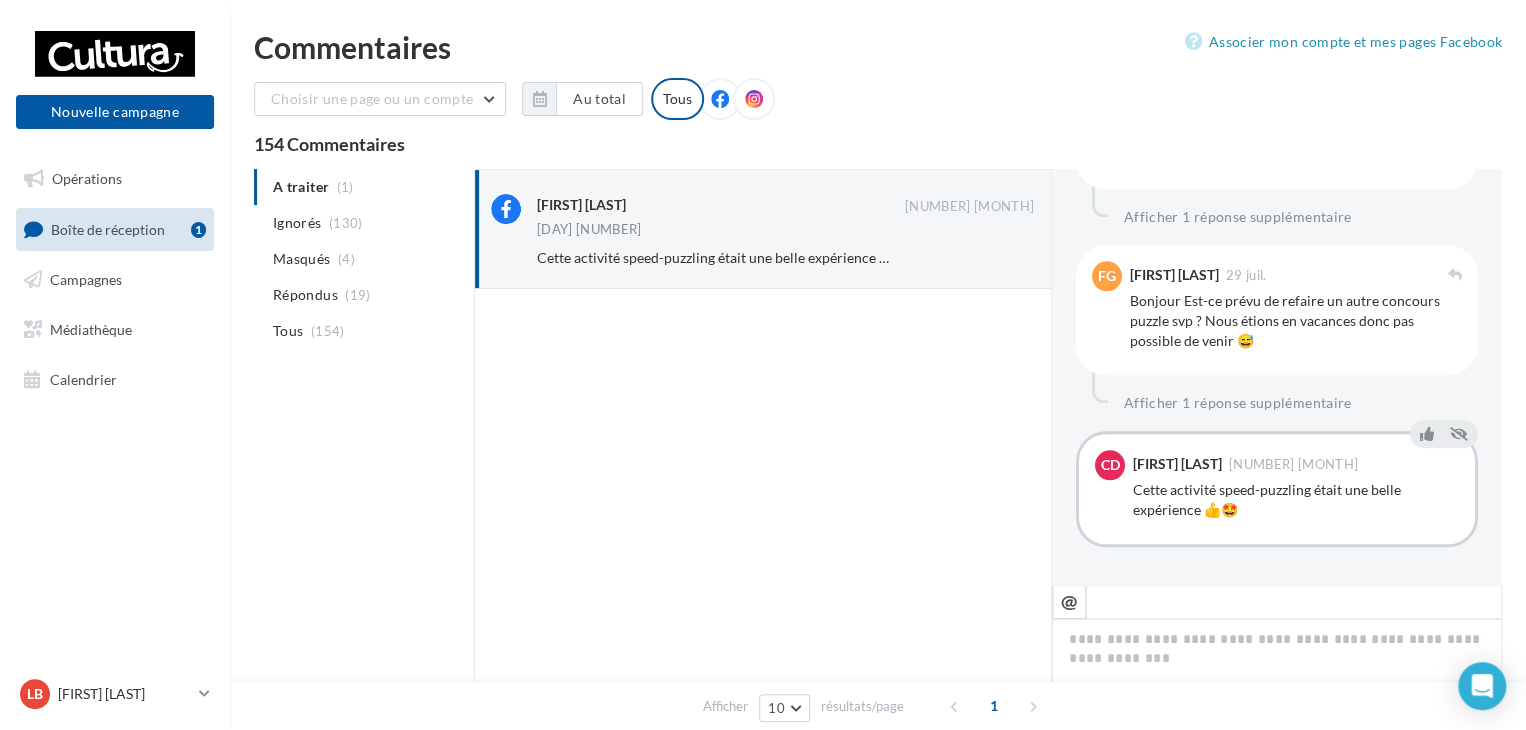 click on "Cette activité speed-puzzling était une belle expérience 👍🤩" at bounding box center (1296, 500) 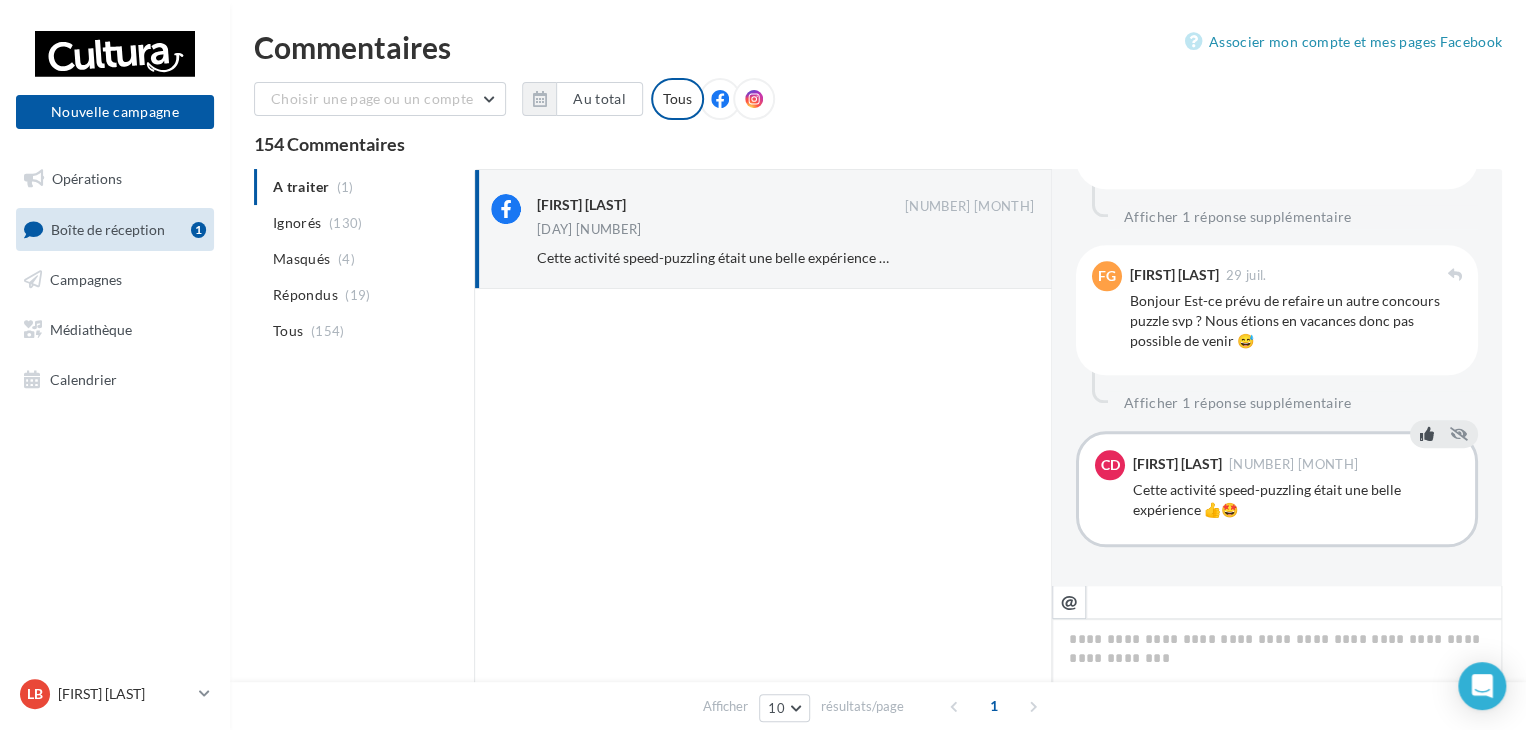click at bounding box center [1427, 434] 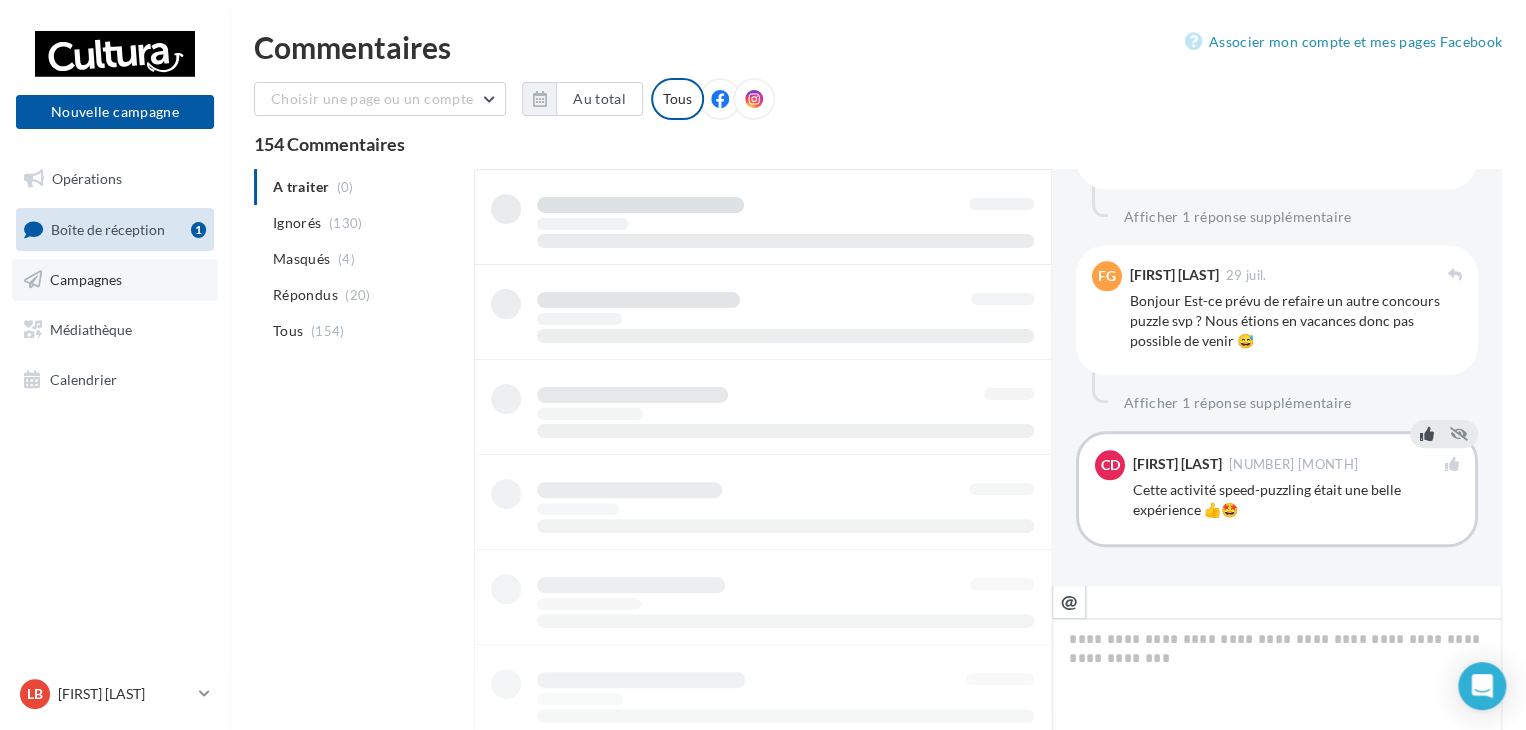 click on "Campagnes" at bounding box center (115, 280) 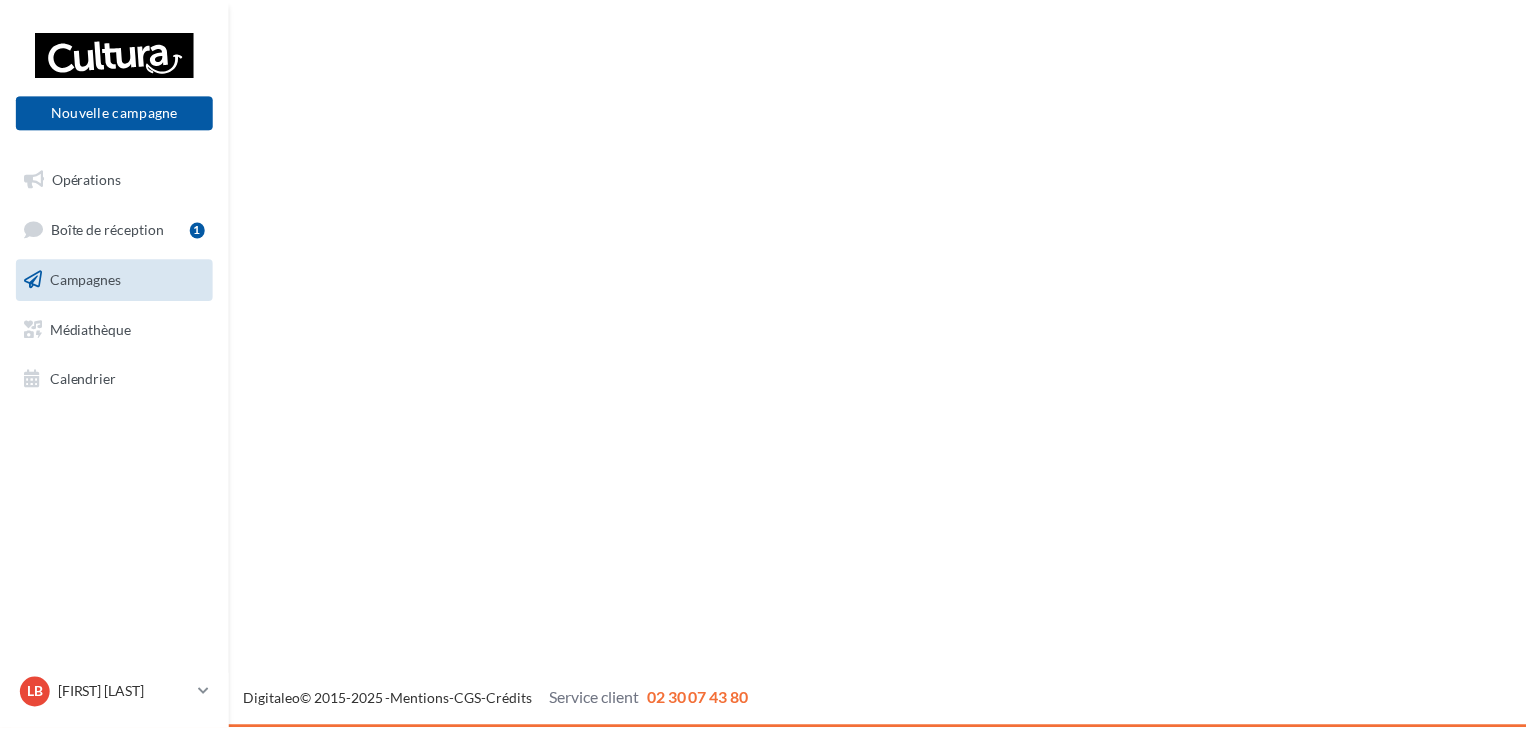 scroll, scrollTop: 0, scrollLeft: 0, axis: both 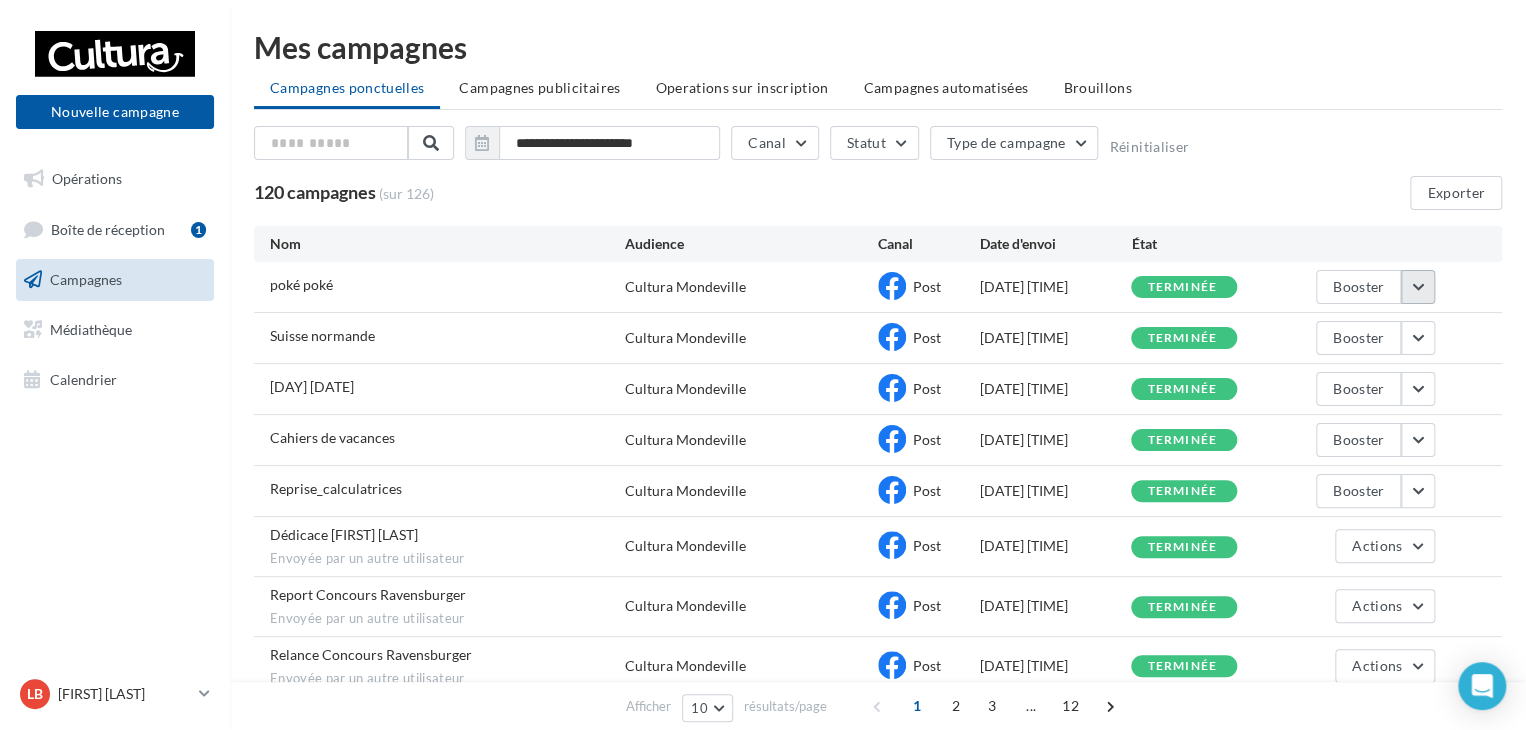 click at bounding box center (1418, 287) 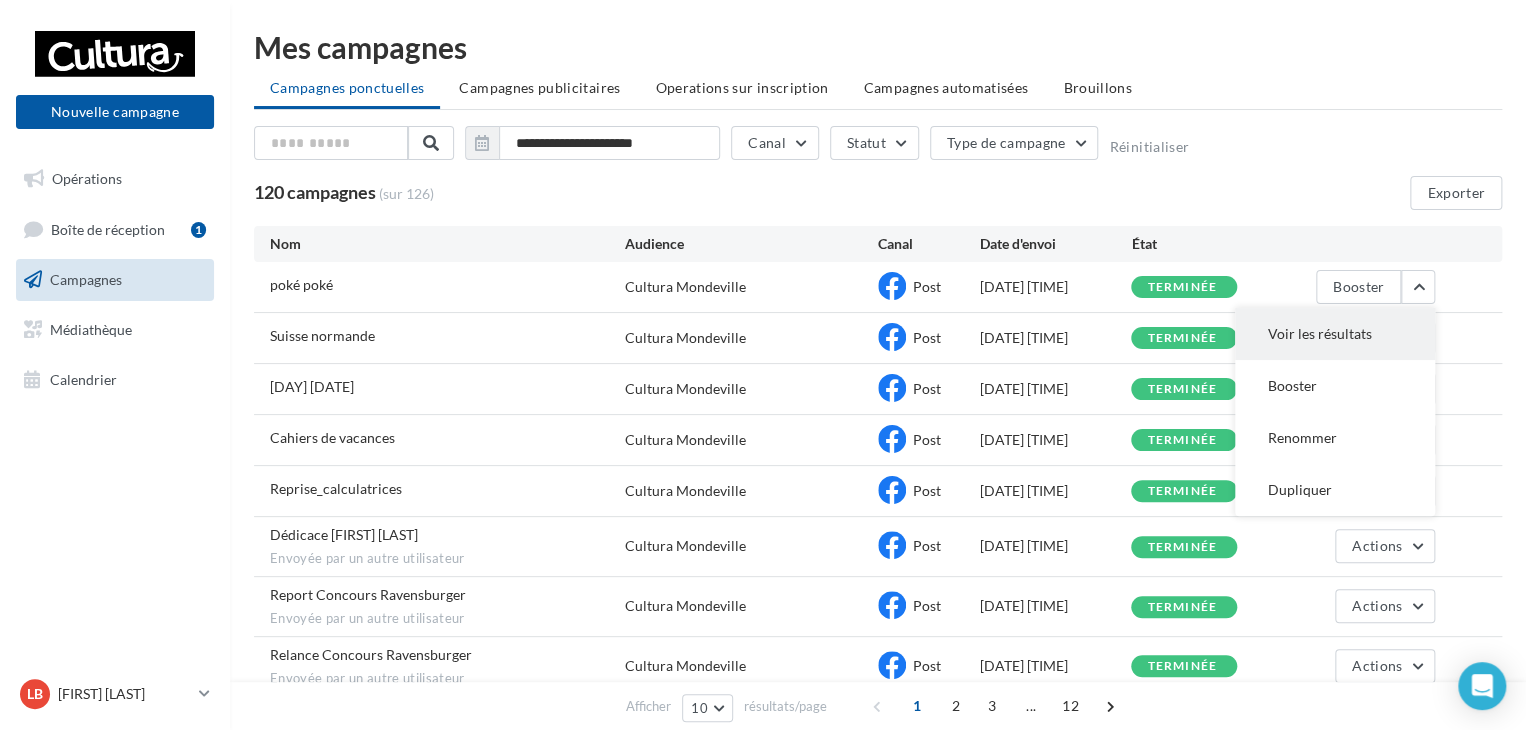 click on "Voir les résultats" at bounding box center [1335, 334] 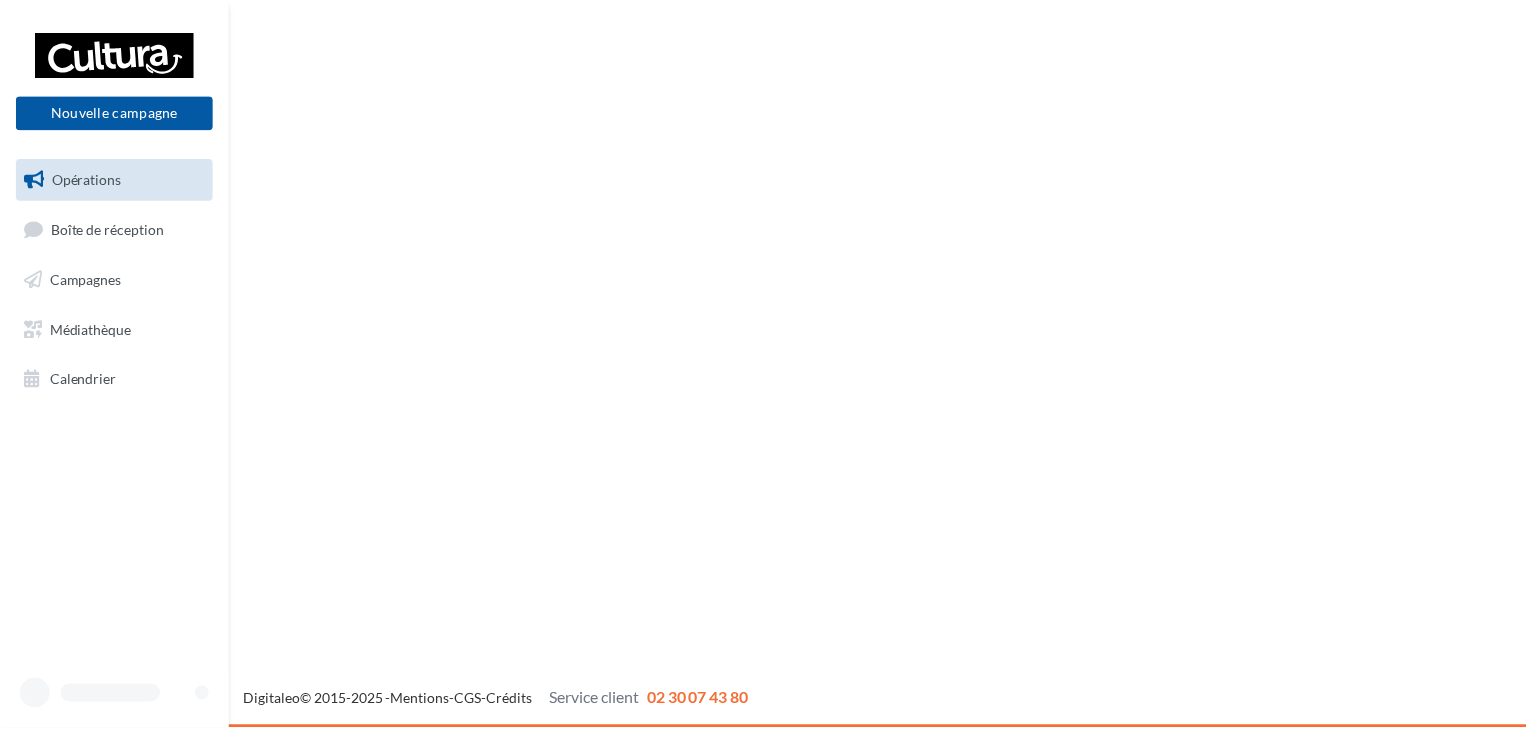 scroll, scrollTop: 0, scrollLeft: 0, axis: both 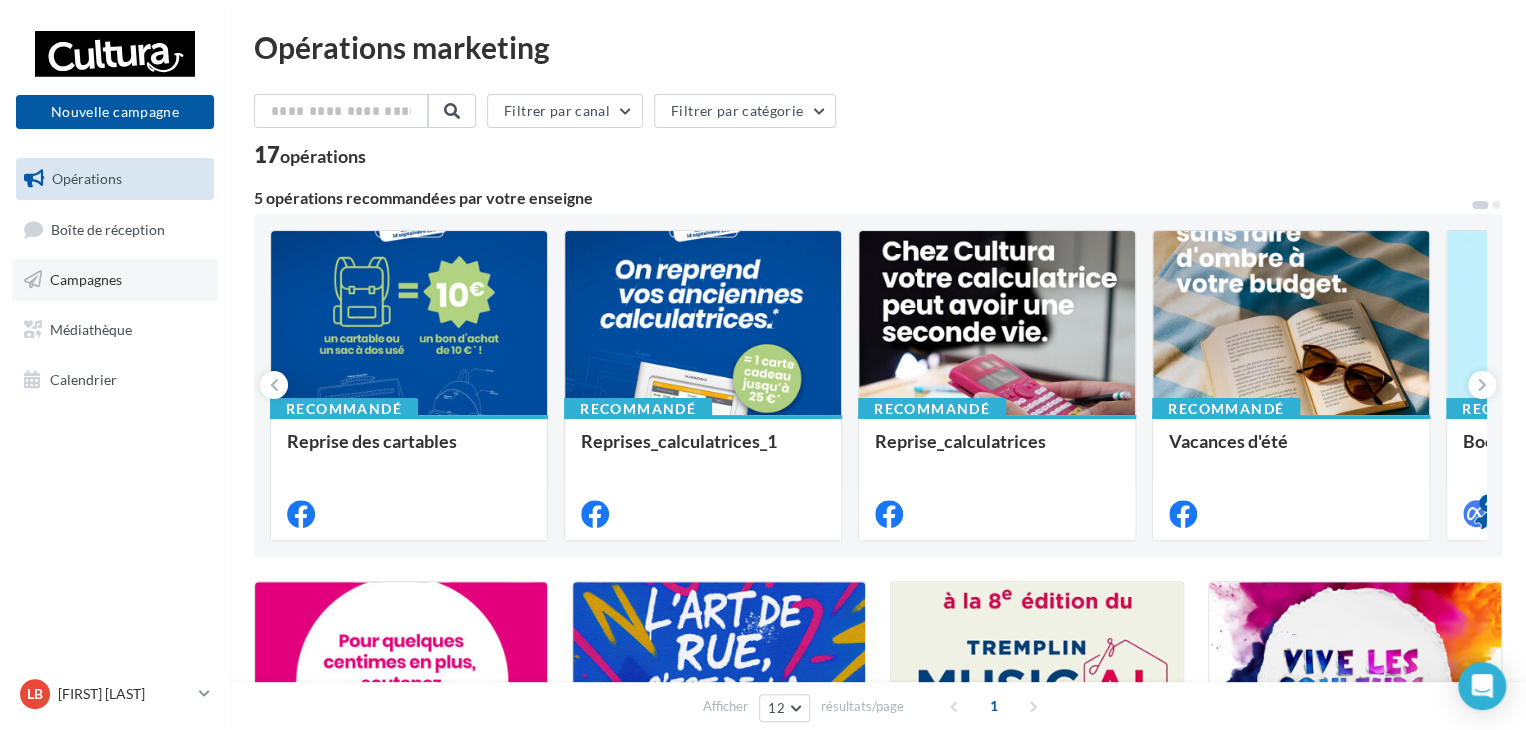 click on "Campagnes" at bounding box center (86, 279) 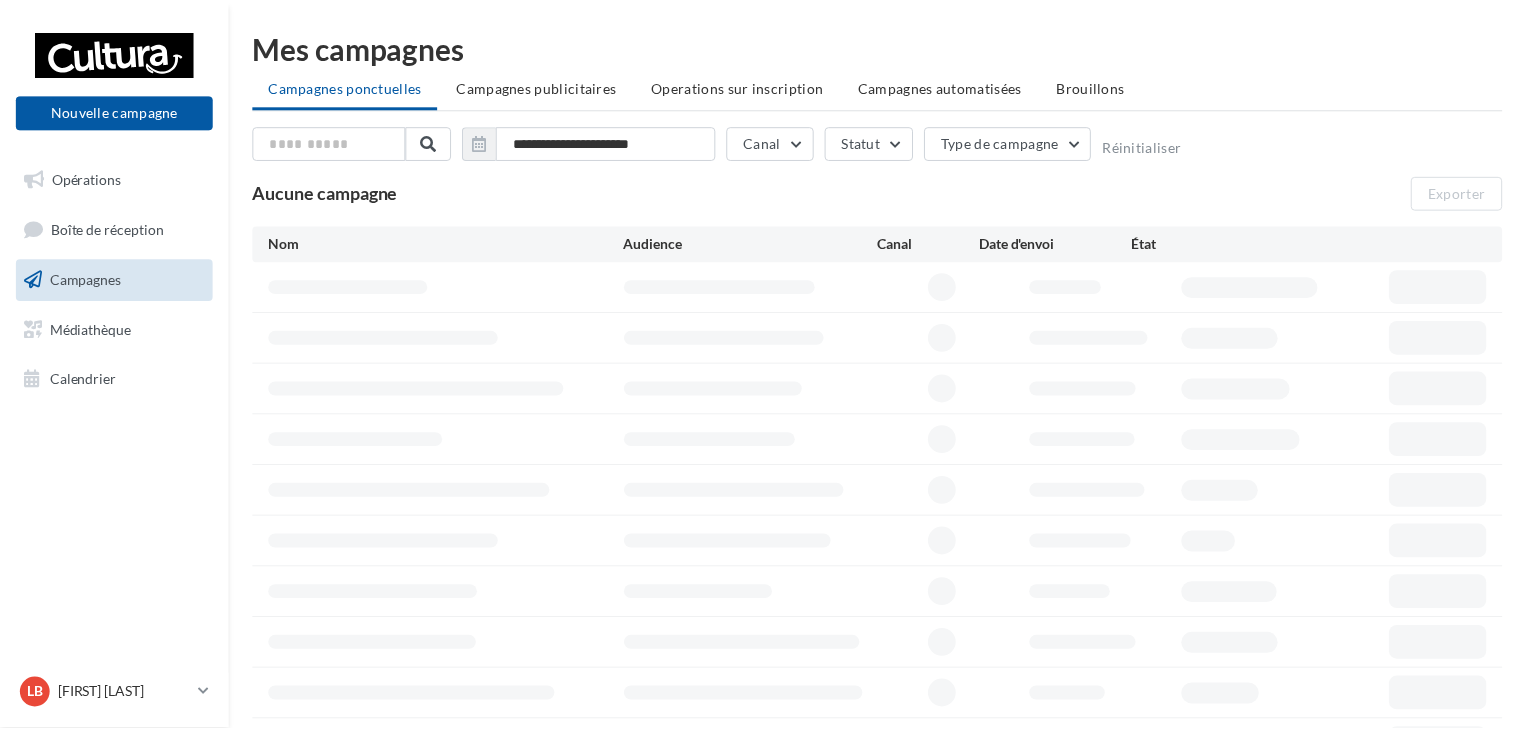scroll, scrollTop: 0, scrollLeft: 0, axis: both 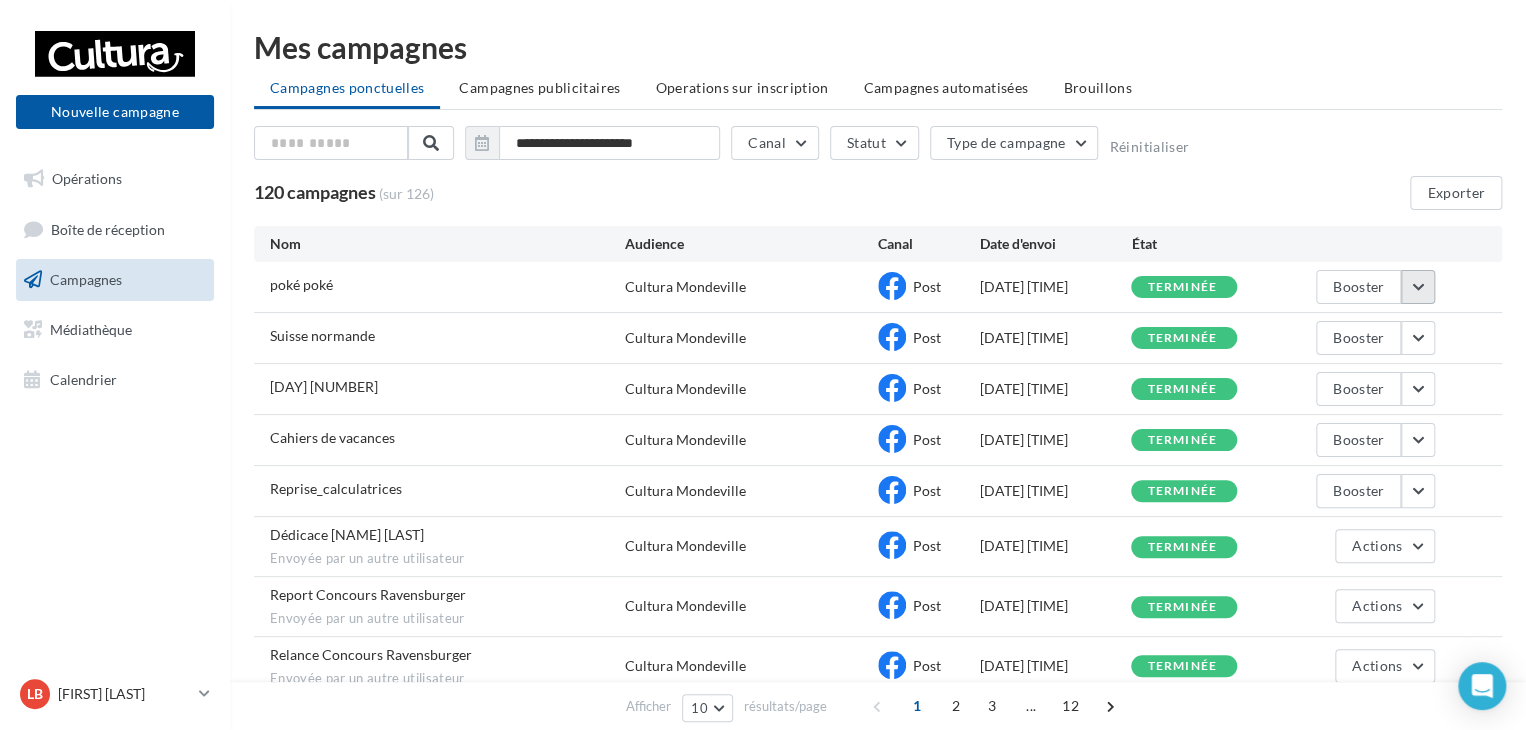 click at bounding box center (1418, 287) 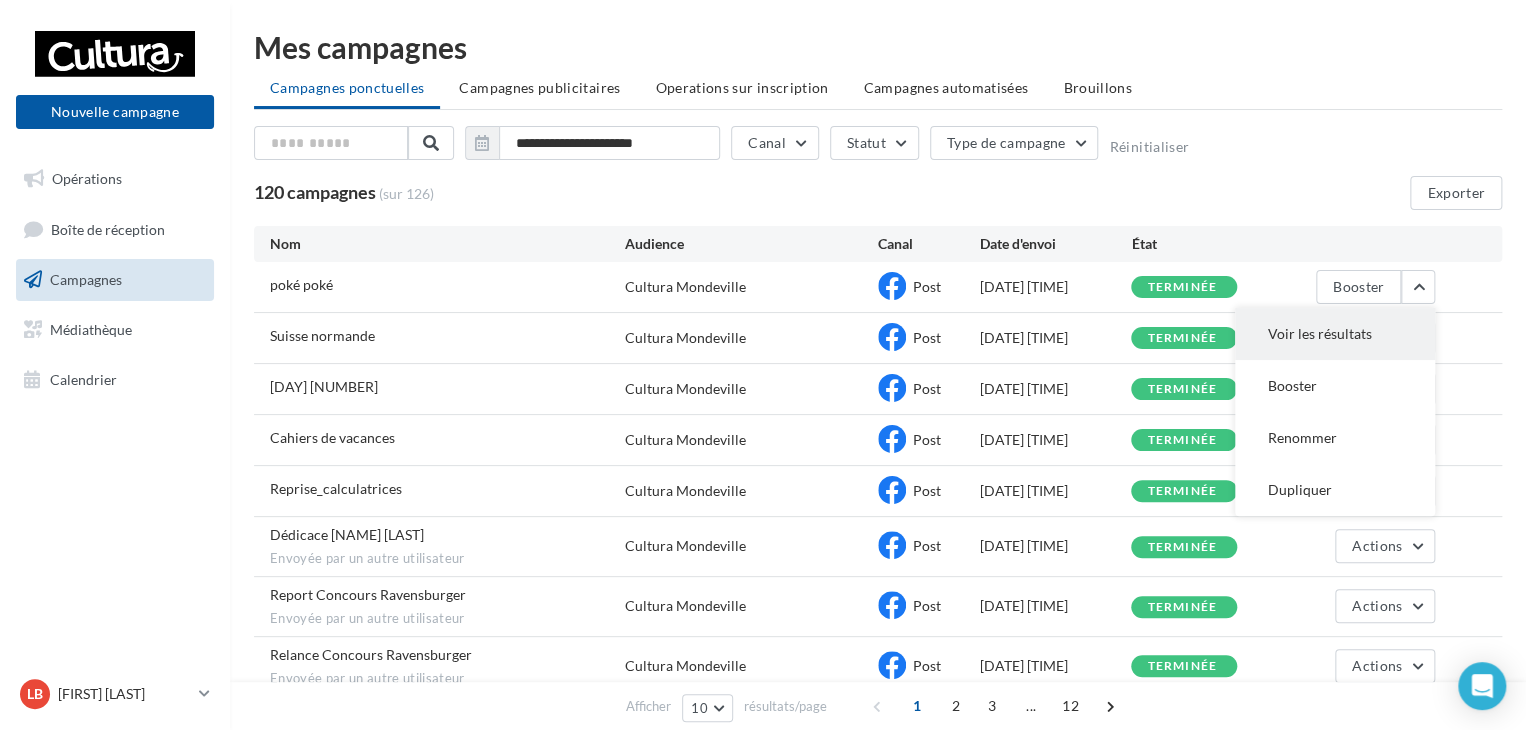 click on "Voir les résultats" at bounding box center (1335, 334) 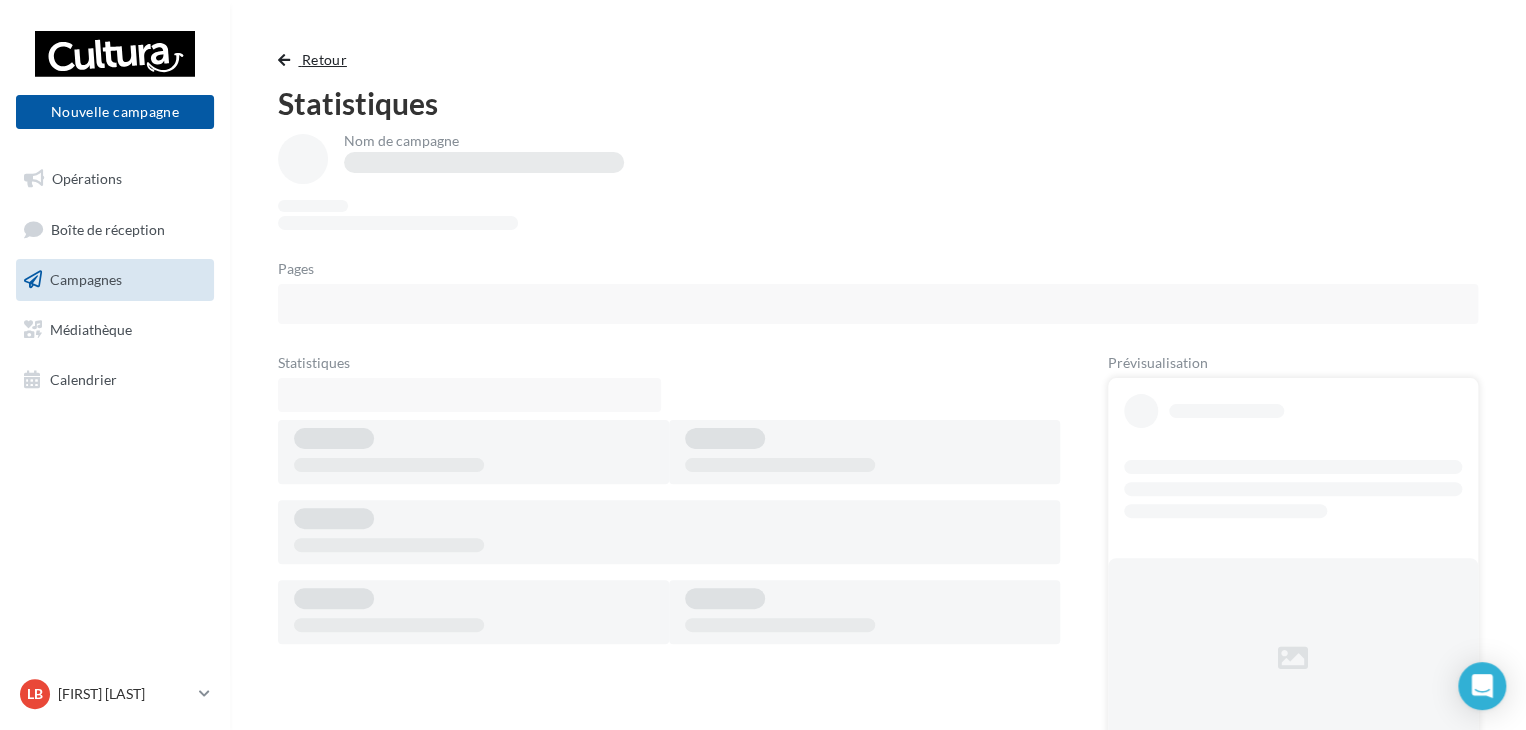 click at bounding box center [284, 60] 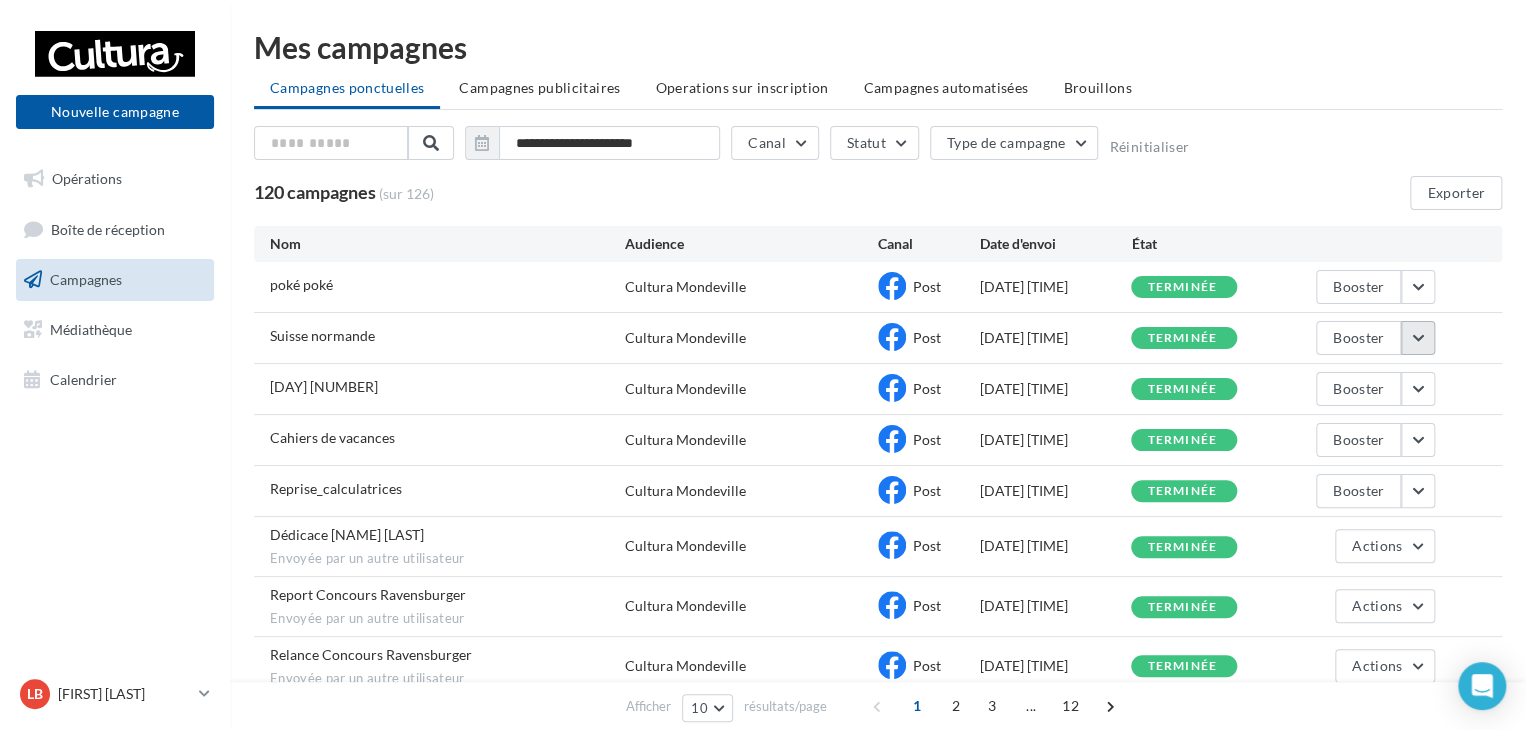 click at bounding box center [1418, 338] 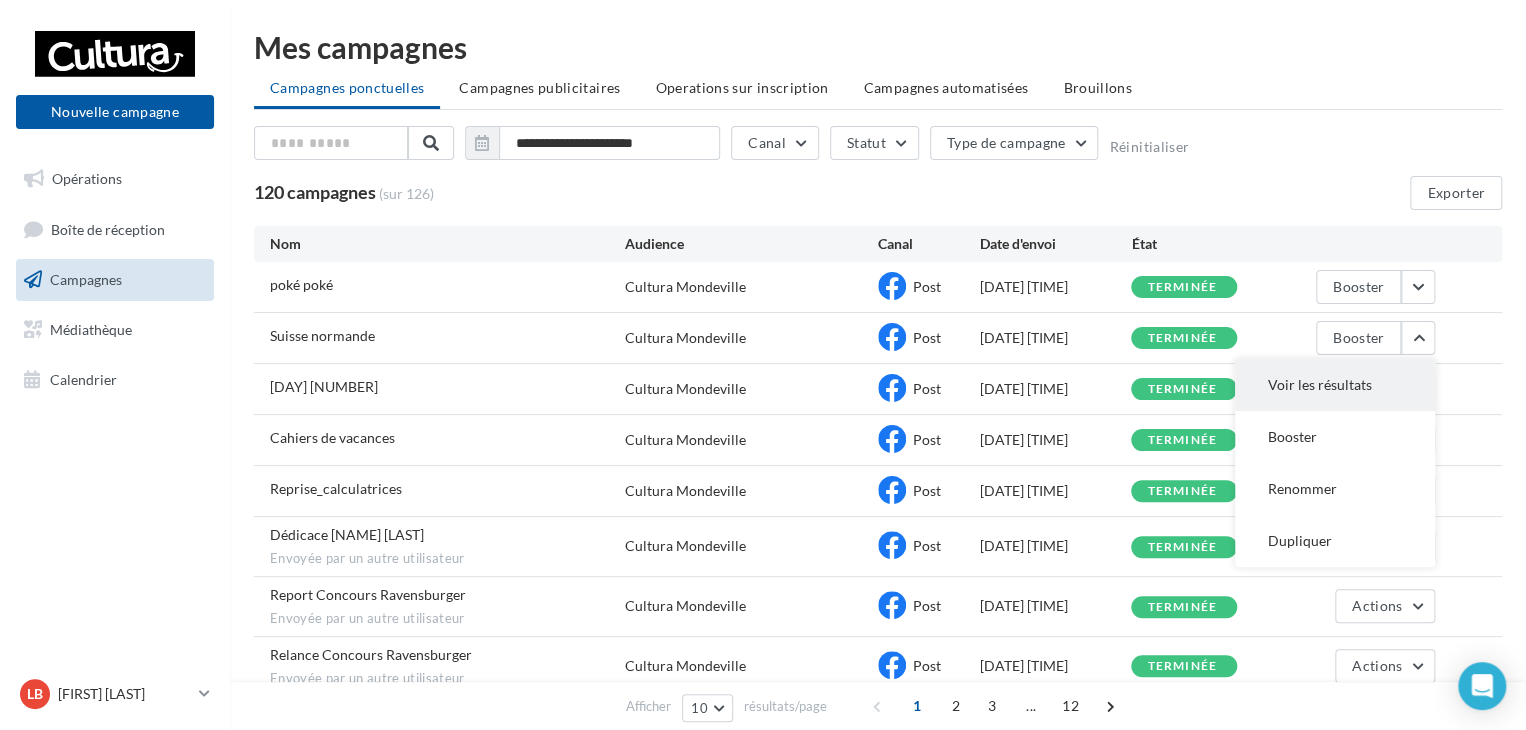 click on "Voir les résultats" at bounding box center (1335, 385) 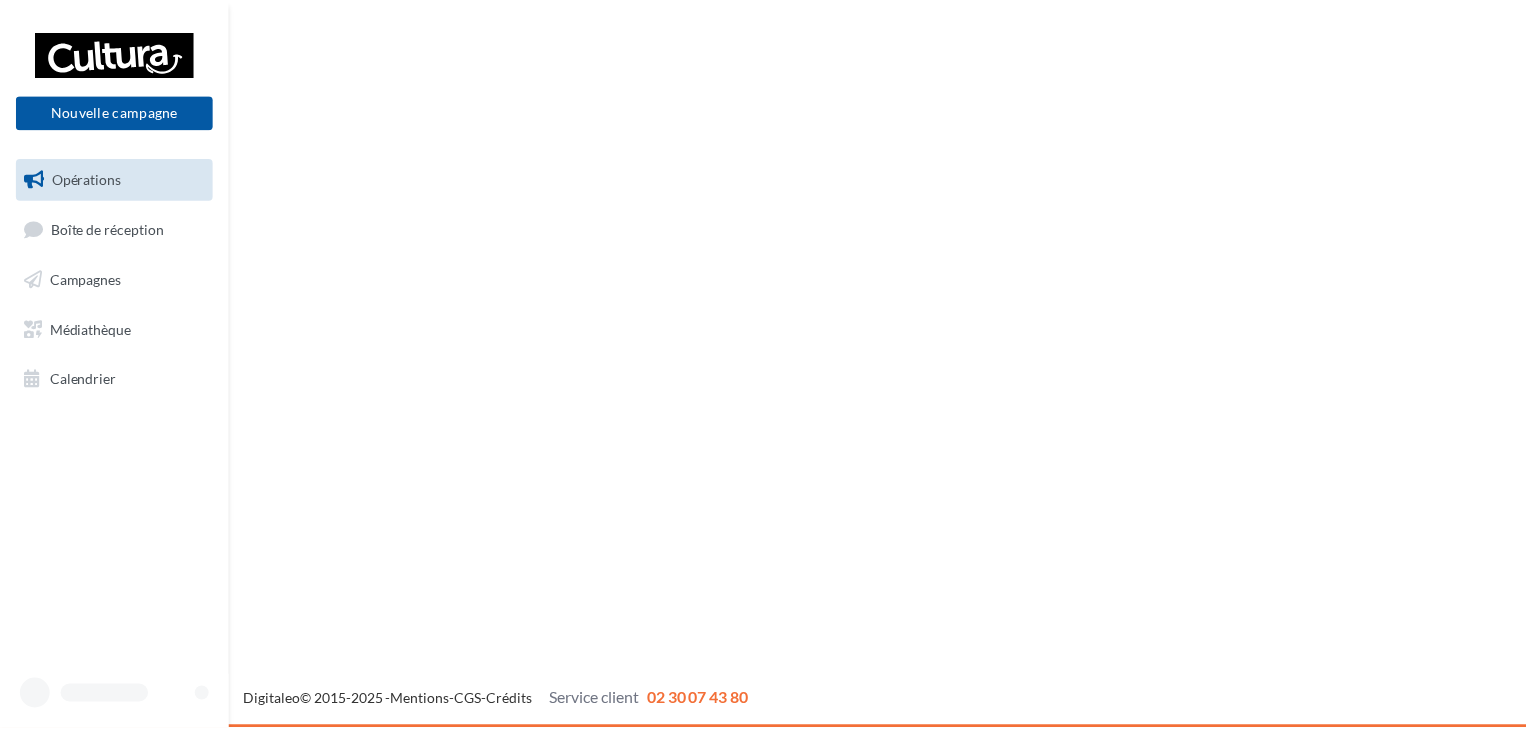 scroll, scrollTop: 0, scrollLeft: 0, axis: both 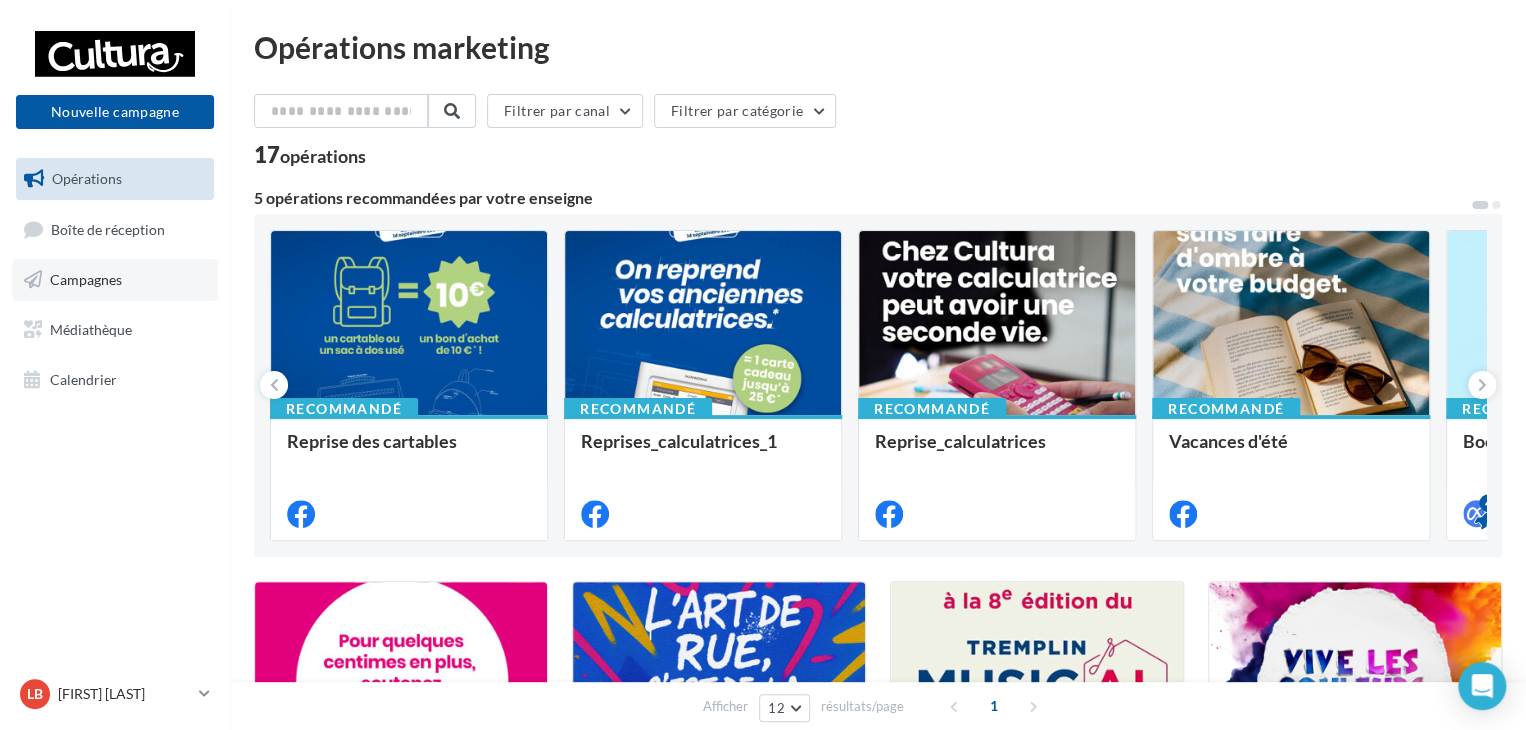 click on "Campagnes" at bounding box center [115, 280] 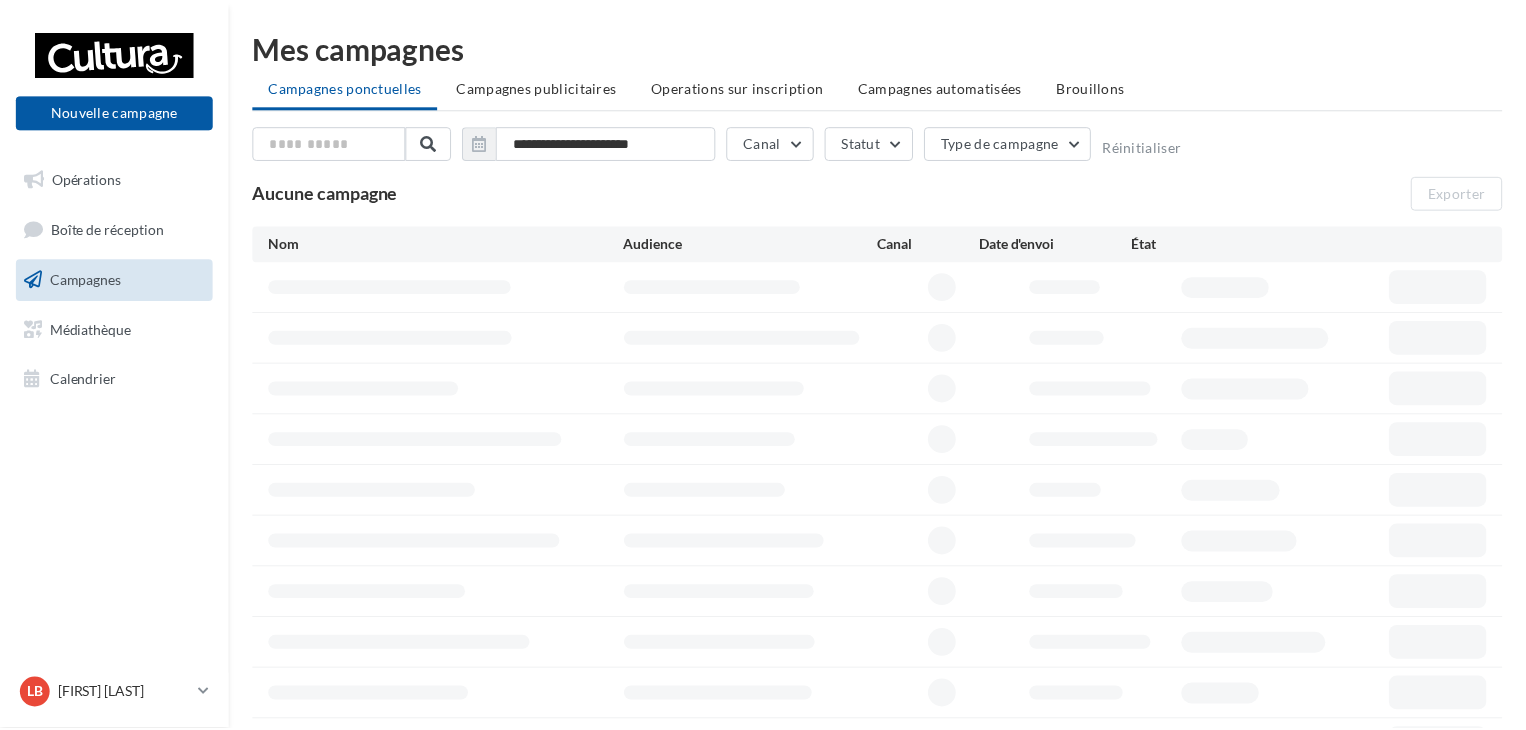 scroll, scrollTop: 0, scrollLeft: 0, axis: both 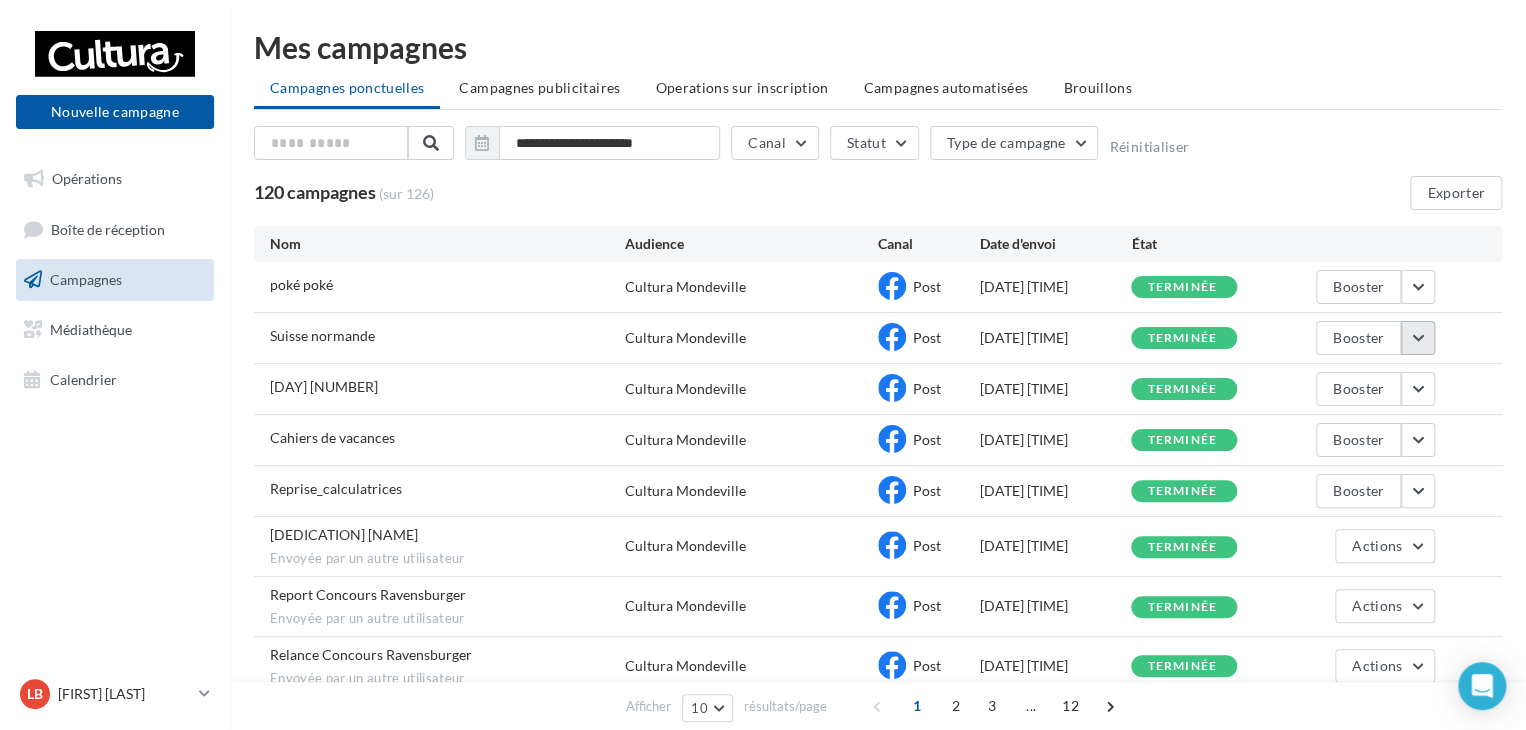 click at bounding box center (1418, 338) 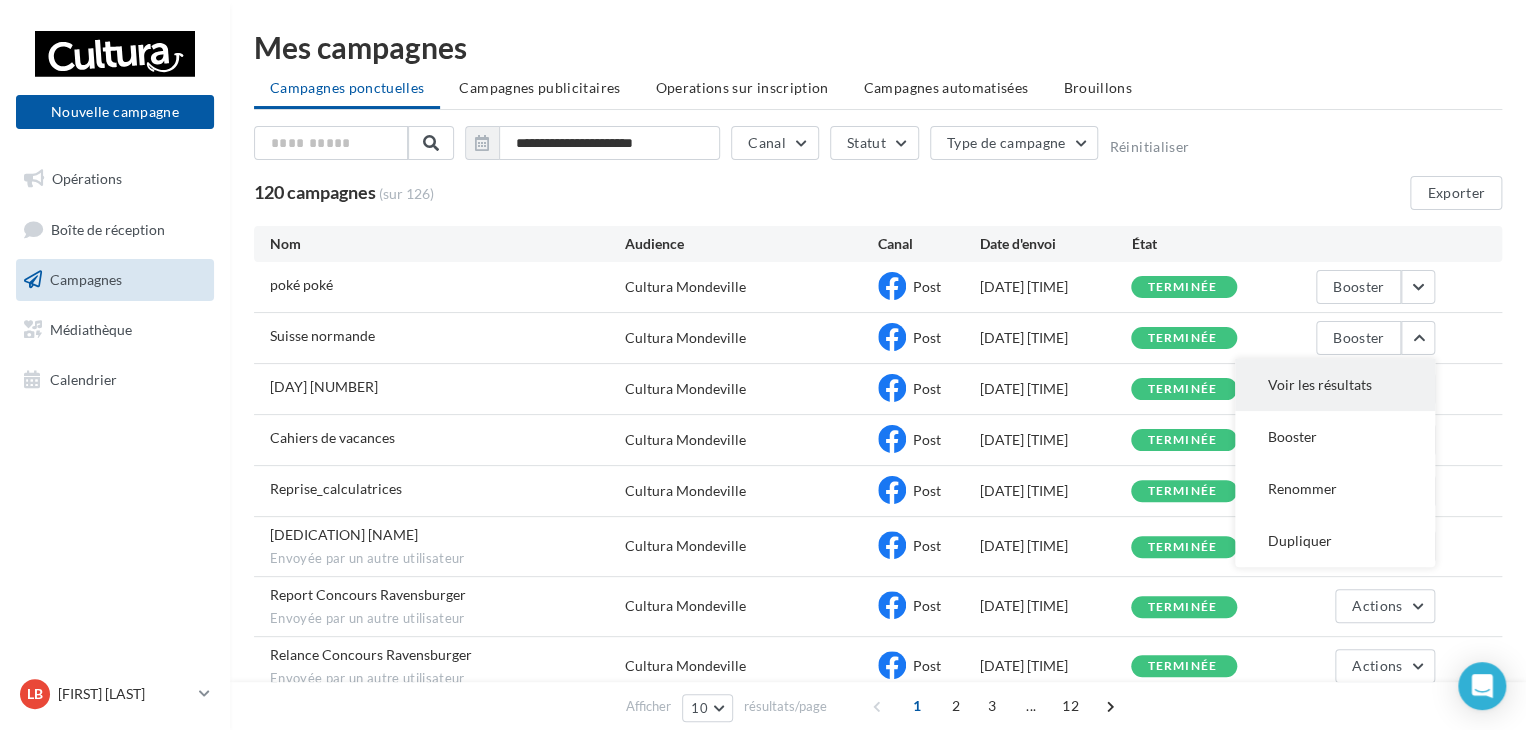 click on "Voir les résultats" at bounding box center [1335, 385] 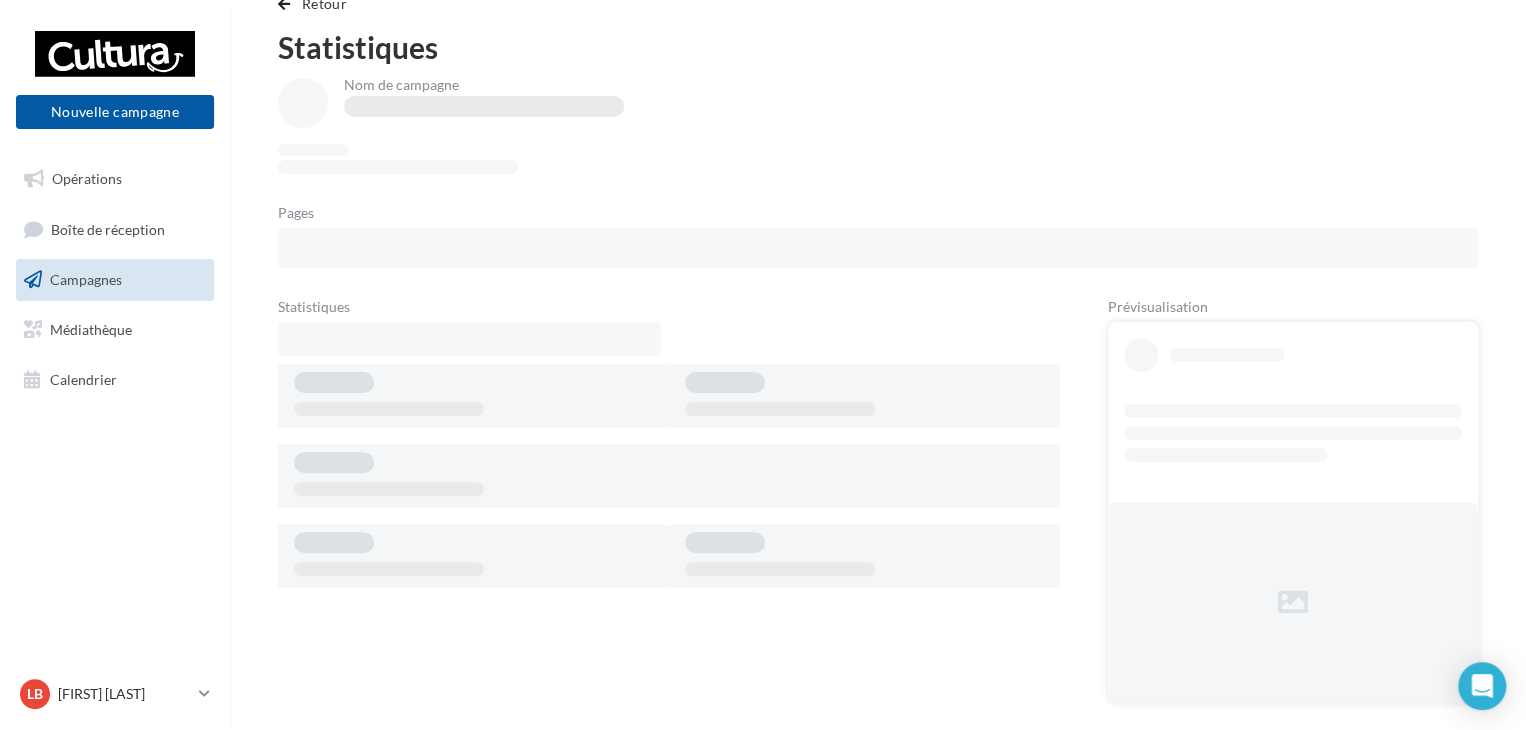 scroll, scrollTop: 48, scrollLeft: 0, axis: vertical 